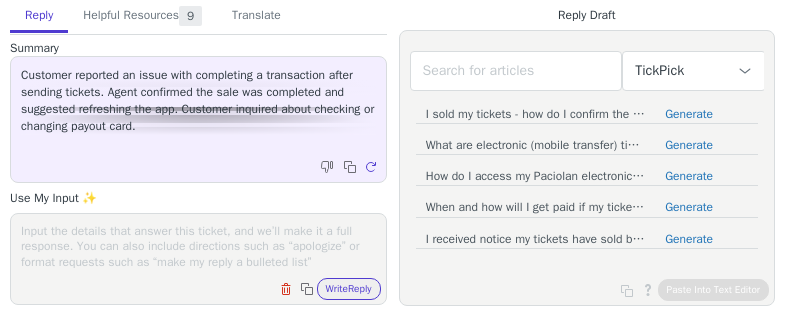 scroll, scrollTop: 0, scrollLeft: 0, axis: both 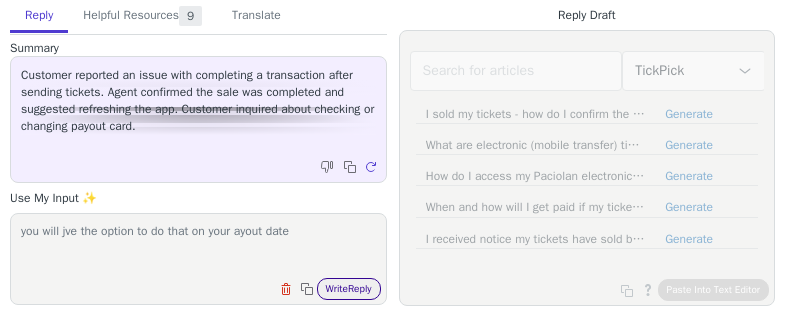 type on "you will jve the option to do that on your ayout date" 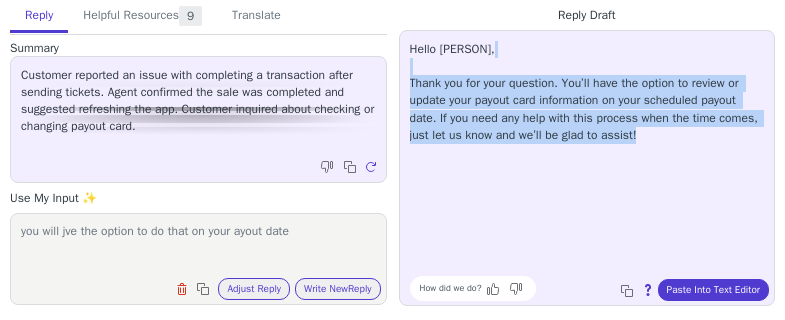 drag, startPoint x: 401, startPoint y: 73, endPoint x: 670, endPoint y: 133, distance: 275.61023 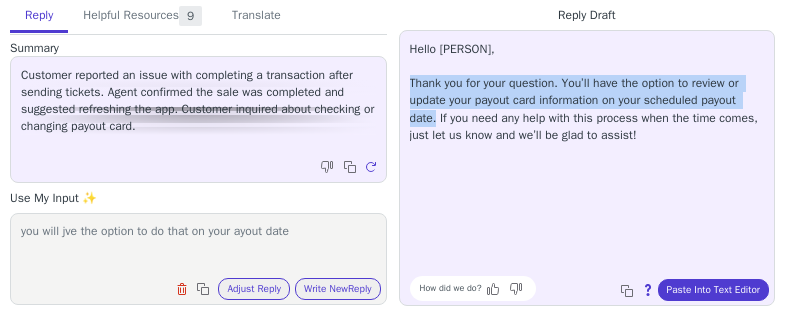 drag, startPoint x: 408, startPoint y: 82, endPoint x: 436, endPoint y: 113, distance: 41.773197 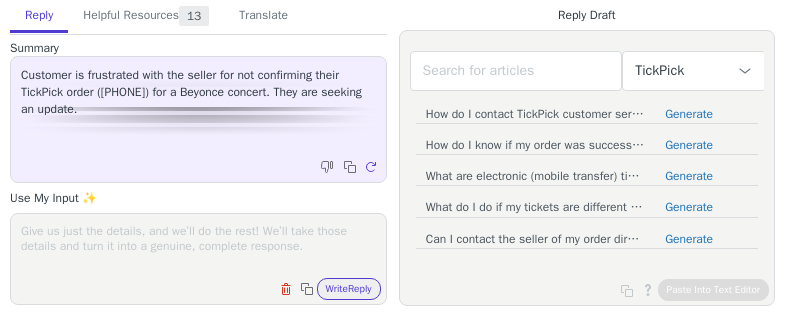 scroll, scrollTop: 0, scrollLeft: 0, axis: both 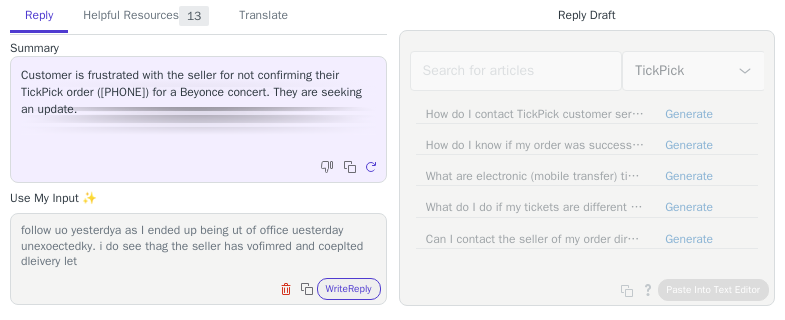 click on "good morning, thansk for frollwon up. apologies for the lack of follow uo yesterdya as I ended up being ut of office uesterday unexoectedky. i do see thag the seller has vofimred and coeplted dleivery let" at bounding box center [198, 246] 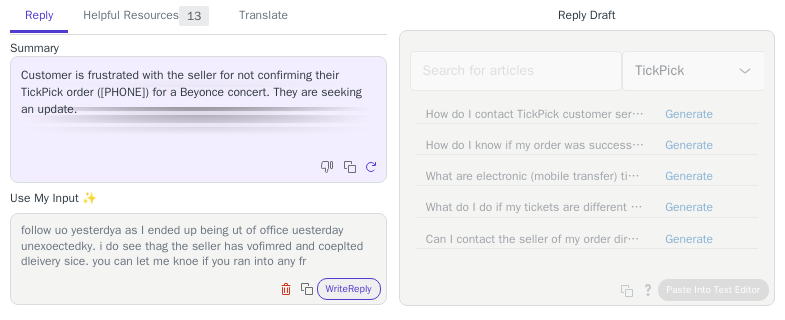 scroll, scrollTop: 32, scrollLeft: 0, axis: vertical 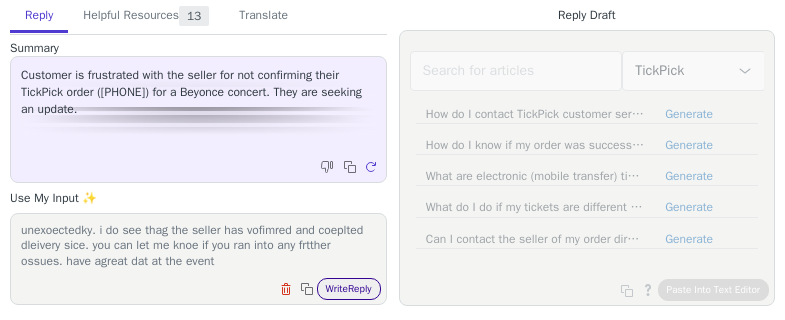 type on "good morning, thansk for frollwon up. apologies for the lack of follow uo yesterdya as I ended up being ut of office uesterday unexoectedky. i do see thag the seller has vofimred and coeplted dleivery sice. you can let me knoe if you ran into any frtther ossues. have agreat dat at the event" 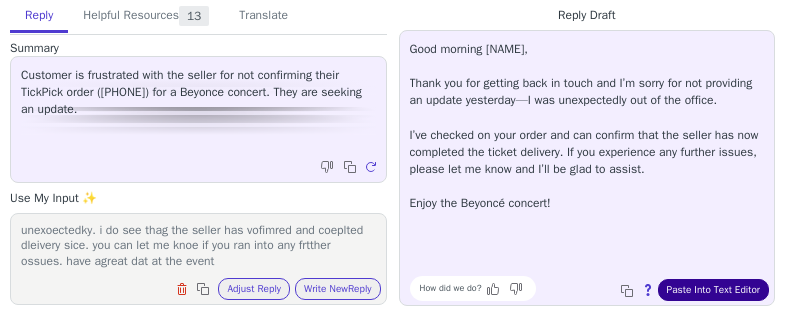 click on "Paste Into Text Editor" at bounding box center (713, 290) 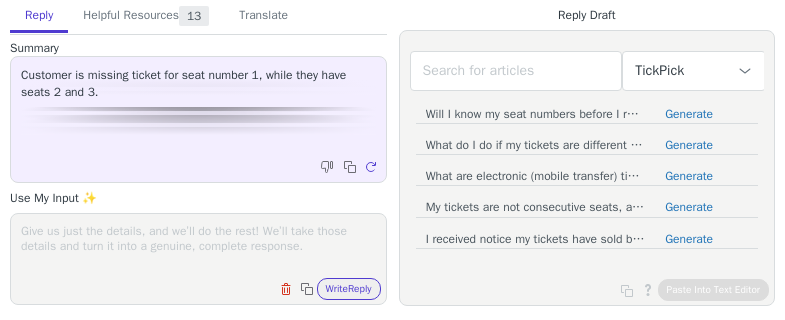 scroll, scrollTop: 0, scrollLeft: 0, axis: both 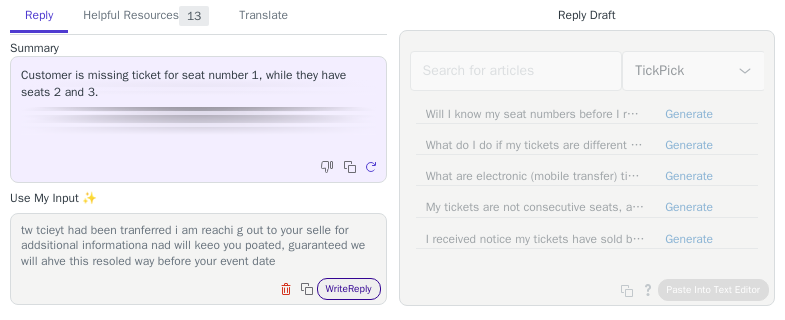type on "tahnsk fro beingin this to our attention. can you sjhare with a screenshot of the delivery emai you receuved inidicating that only tw tcieyt had been tranferred i am reachi g out to your selle for addsitional informationa nad will keeo you poated, guaranteed we will ahve this resoled way before your event date" 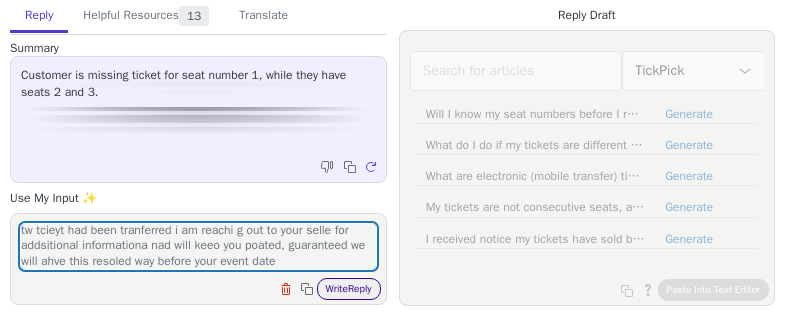 click on "Write  Reply" at bounding box center [349, 289] 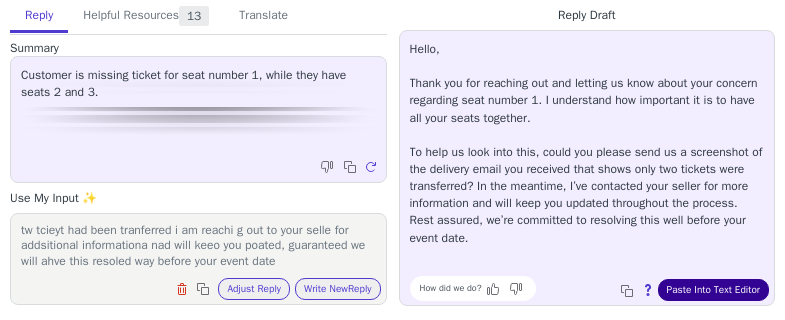 click on "Paste Into Text Editor" at bounding box center [713, 290] 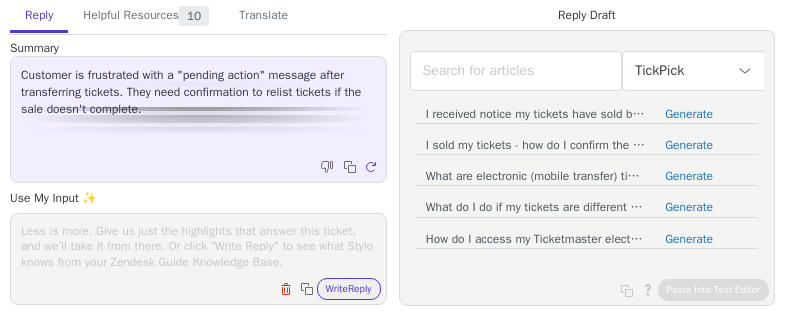 scroll, scrollTop: 0, scrollLeft: 0, axis: both 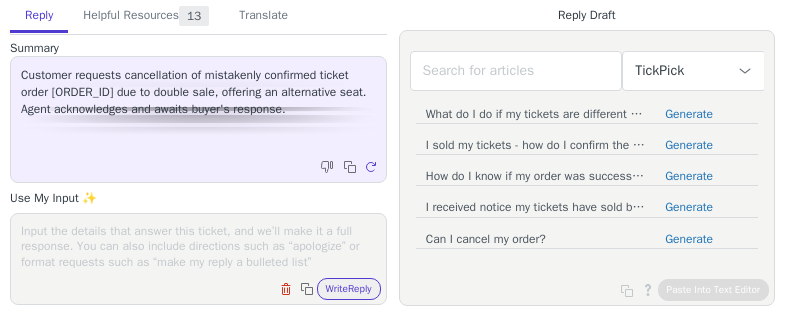 click at bounding box center [198, 246] 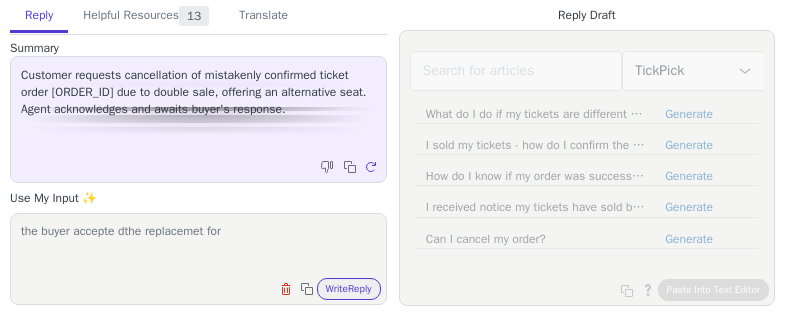 paste on "Section [NUMBER] Row [NUMBER]" 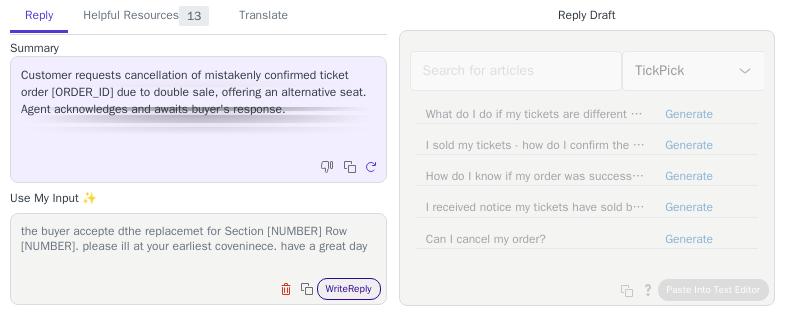 type on "the buyer accepte dthe replacemet for Section [NUMBER] Row [NUMBER]. please ill at your earliest coveninece. have a great day" 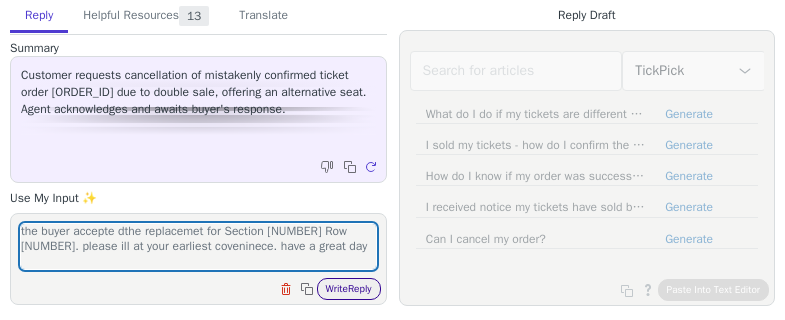 click on "Write  Reply" at bounding box center [349, 289] 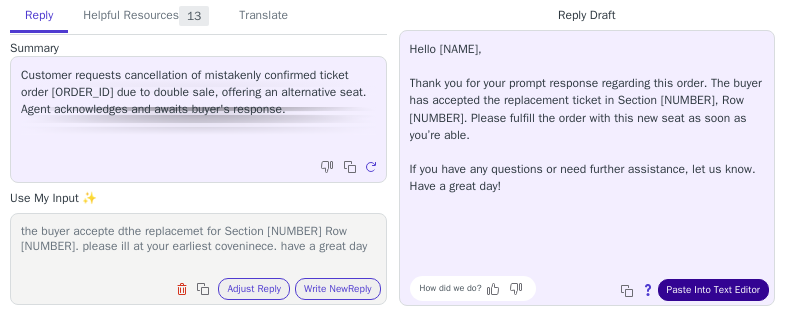 click on "Paste Into Text Editor" at bounding box center (713, 290) 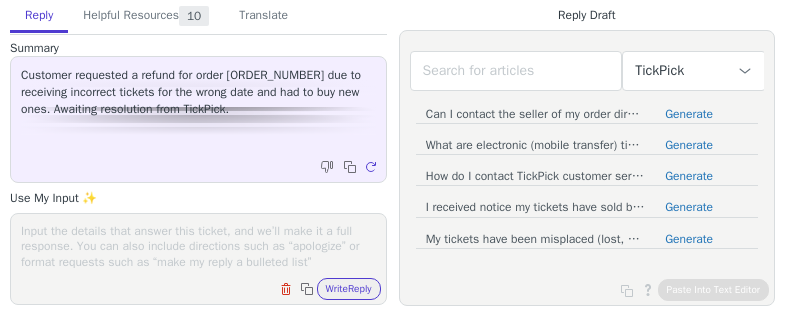 scroll, scrollTop: 0, scrollLeft: 0, axis: both 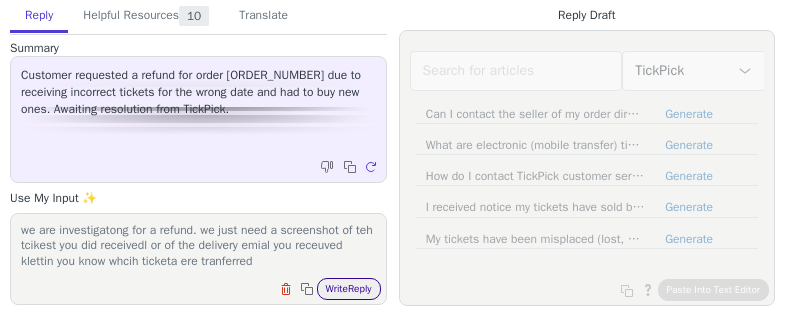 type on "we are investigatong for a refund. we just need a screenshot of teh tcikest you did receivedl or of the delivery emial you receuved klettin you know whcih ticketa ere tranferred" 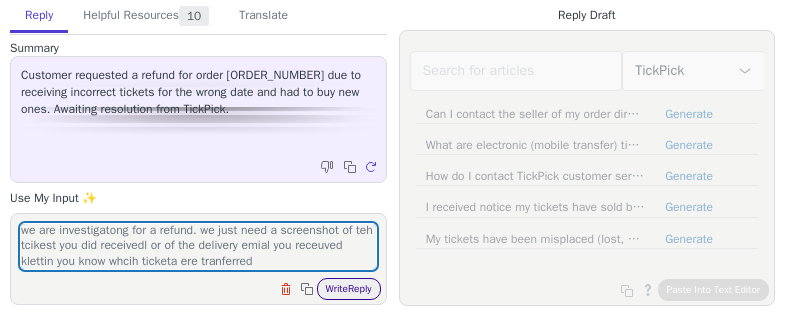 click on "Write  Reply" at bounding box center [349, 289] 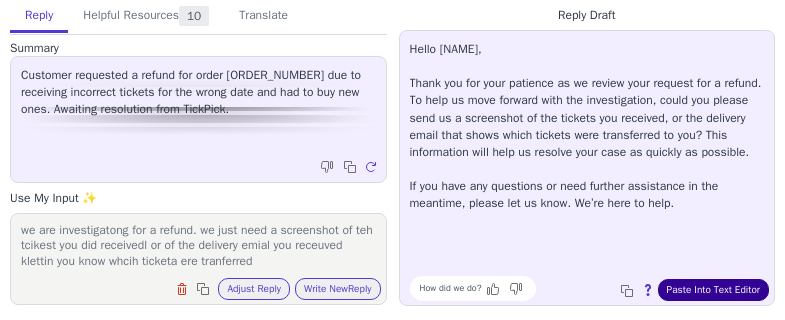 click on "Paste Into Text Editor" at bounding box center [713, 290] 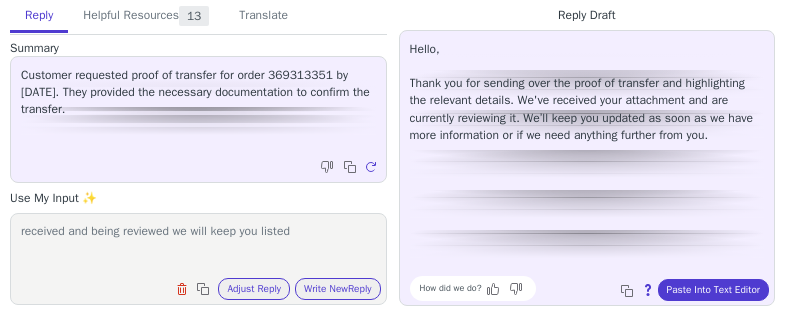 scroll, scrollTop: 0, scrollLeft: 0, axis: both 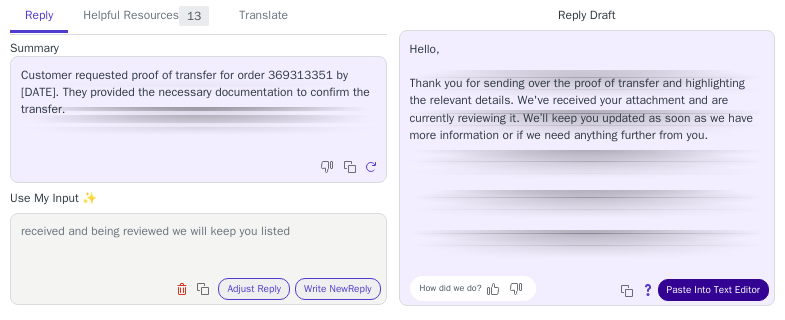 click on "Paste Into Text Editor" at bounding box center (713, 290) 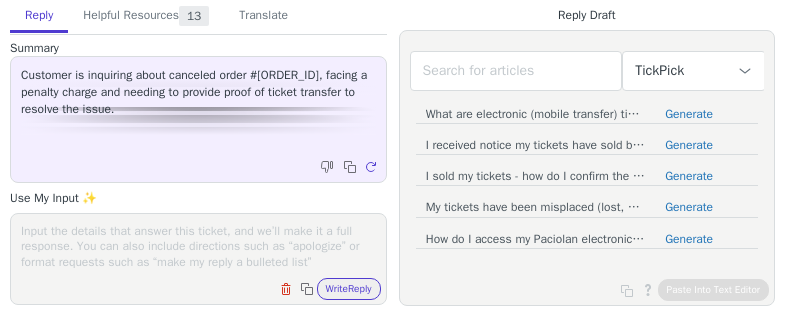 scroll, scrollTop: 0, scrollLeft: 0, axis: both 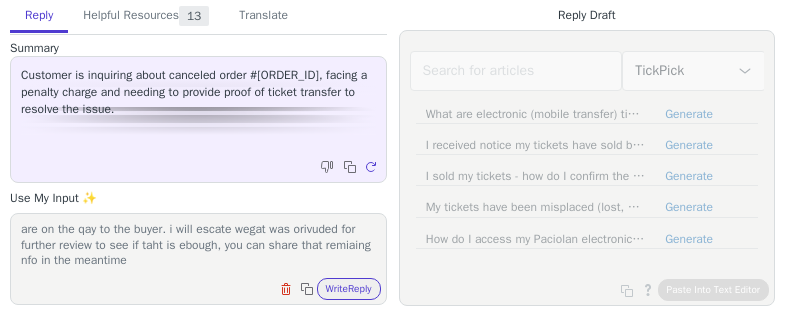type on "i will escaate for further review rhe timestano of dleivery was not unckyded. it wuld orety kysyb be incouding the time in the screenshot taht ytou receive dthat email sdtaing taht the tcikets are on the qay to the buyer. i will escate wegat was orivuded for further review to see if taht is ebough, you can share that remiaing nfo in the meantime" 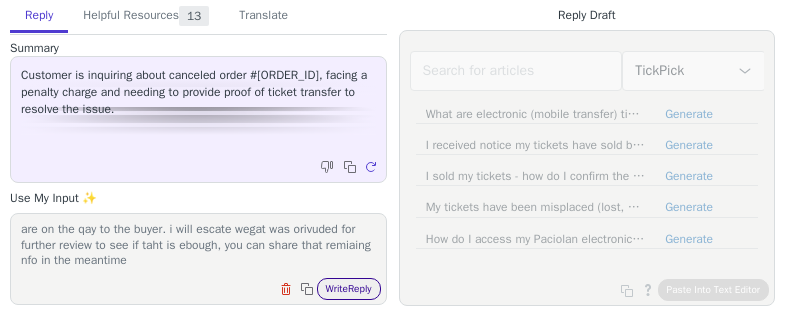 click on "Write  Reply" at bounding box center [349, 289] 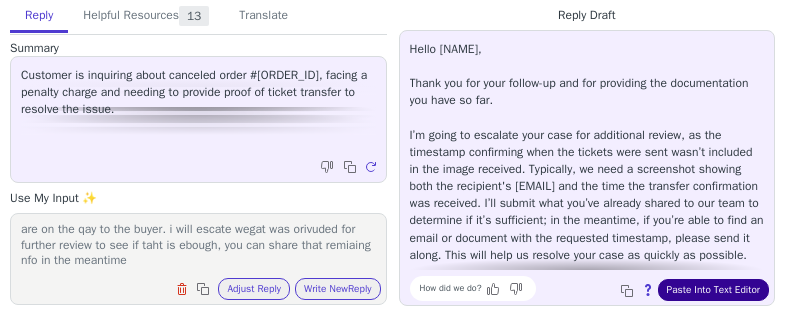 click on "Paste Into Text Editor" at bounding box center [713, 290] 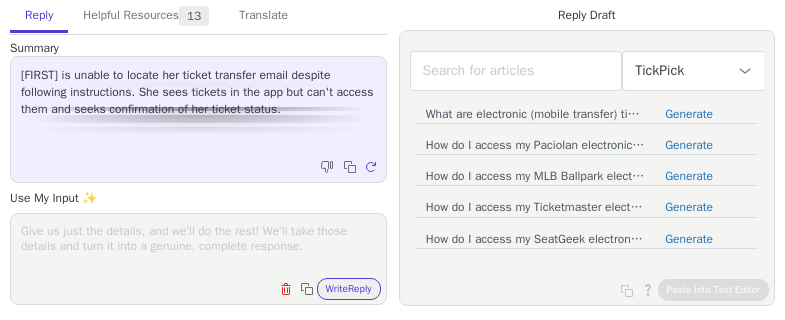 scroll, scrollTop: 0, scrollLeft: 0, axis: both 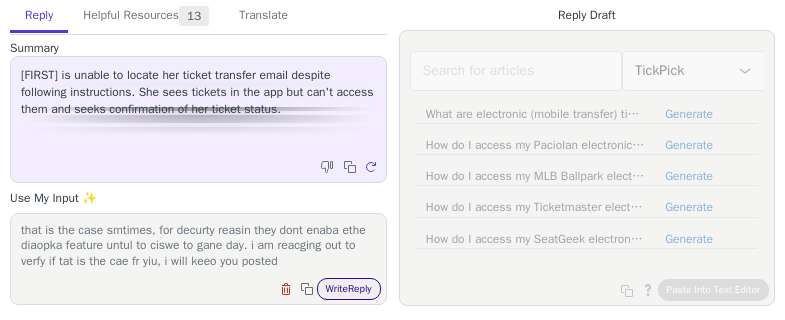 type on "that is the case smtimes, for decurty reasin they dont enaba ethe diaopka feature untul to ciswe to gane day. i am reacging out to verfy if tat is the cae fr yiu, i will keeo you posted" 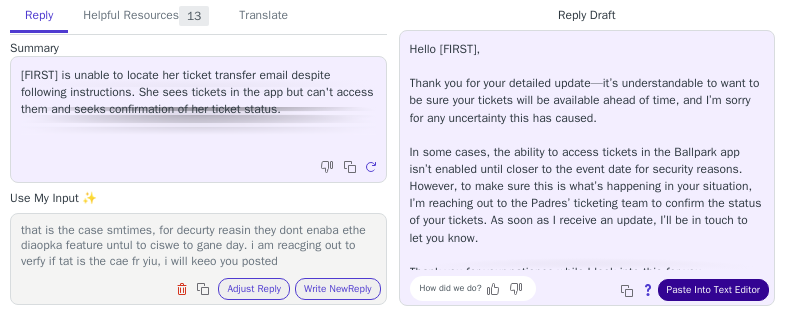 click on "Paste Into Text Editor" at bounding box center (713, 290) 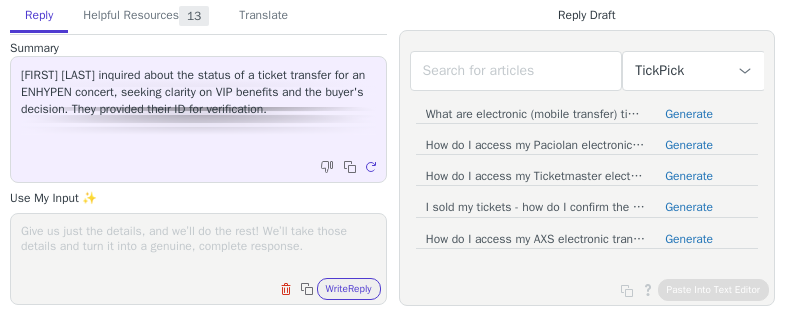scroll, scrollTop: 0, scrollLeft: 0, axis: both 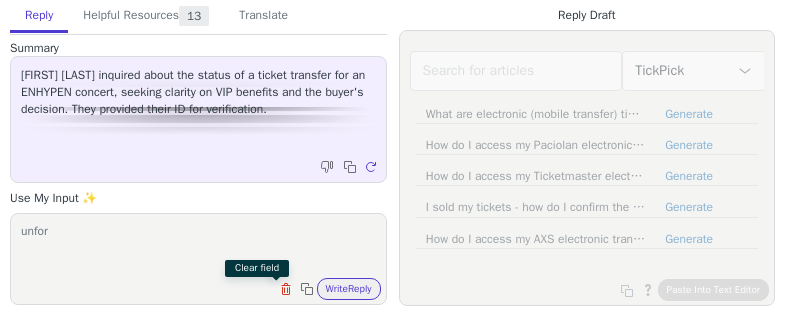 type on "unfor" 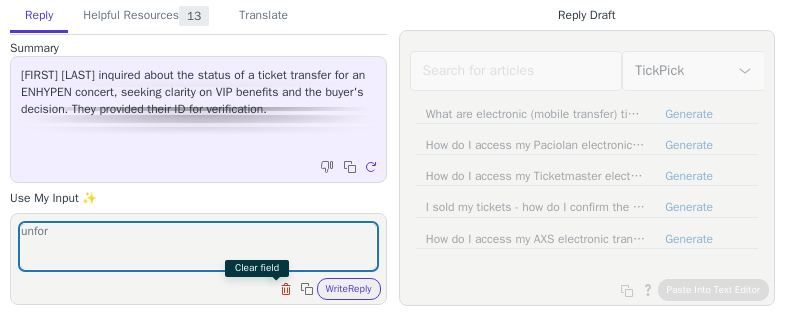 click on "Clear field Copy to clipboard Write  Reply" at bounding box center [328, 289] 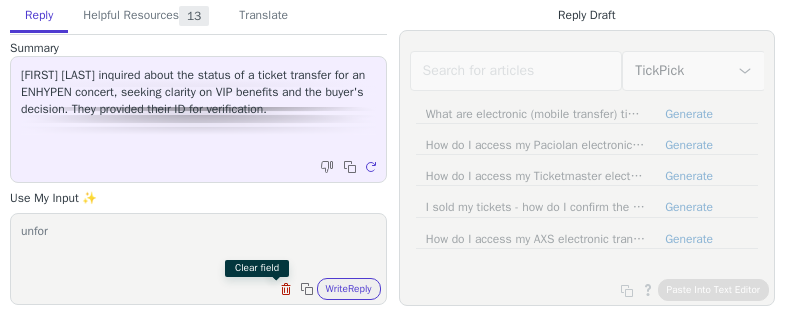 click at bounding box center [288, 291] 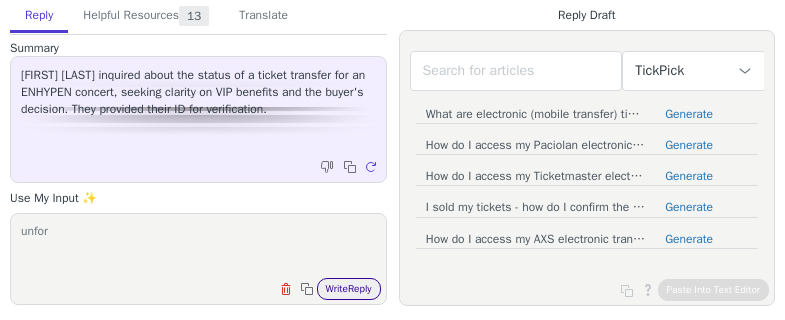 click on "Write  Reply" at bounding box center [349, 289] 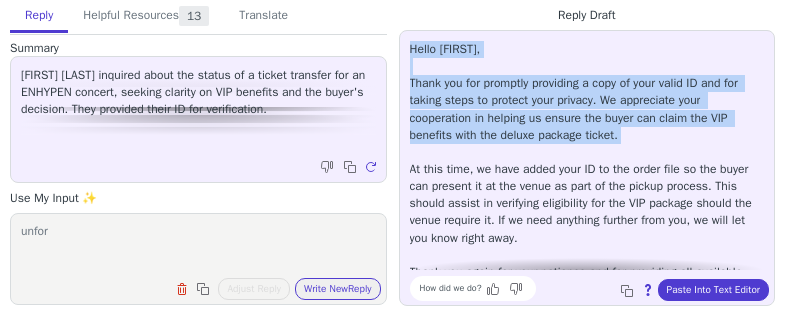 drag, startPoint x: 632, startPoint y: 151, endPoint x: 405, endPoint y: 53, distance: 247.25089 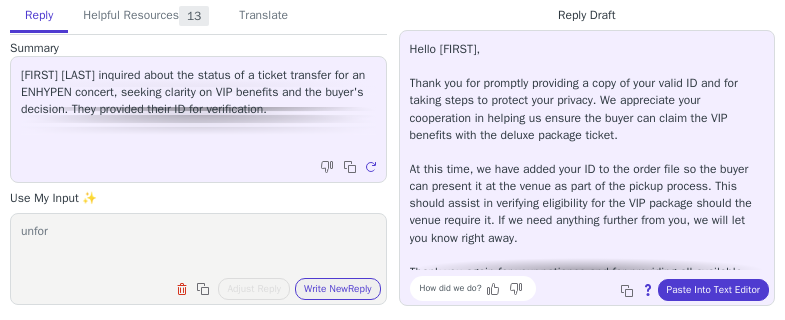 click on "unfor" at bounding box center (198, 246) 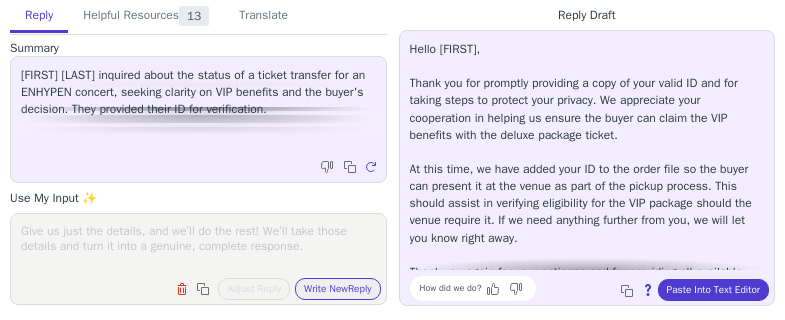 paste on "Hello [FIRST],
Thank you for promptly providing a copy of your valid ID and for taking steps to protect your privacy. We appreciate your cooperation in helping us ensure the buyer can claim the VIP benefits with the deluxe package ticket." 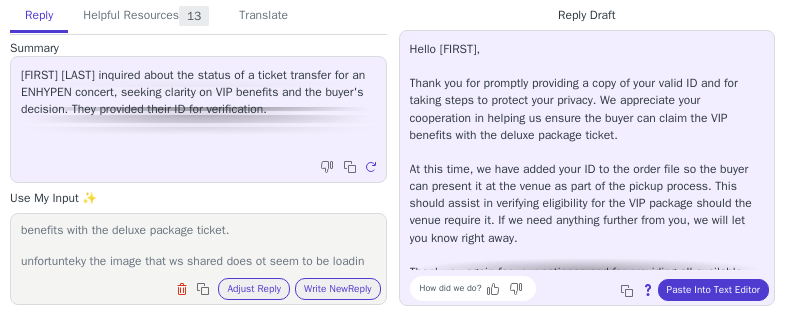 scroll, scrollTop: 93, scrollLeft: 0, axis: vertical 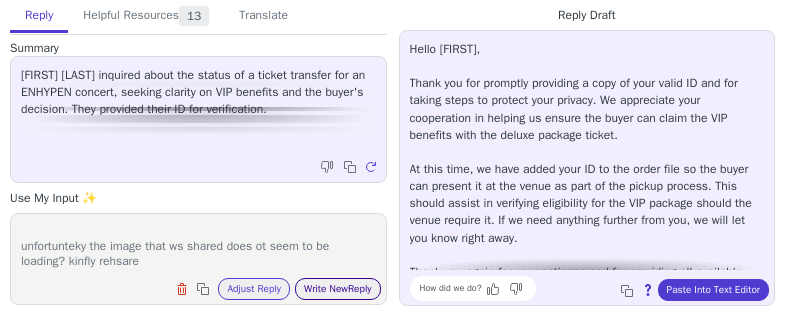 type on "Hello [FIRST],
Thank you for promptly providing a copy of your valid ID and for taking steps to protect your privacy. We appreciate your cooperation in helping us ensure the buyer can claim the VIP benefits with the deluxe package ticket.
unfortunteky the image that ws shared does ot seem to be loading? kinfly rehsare" 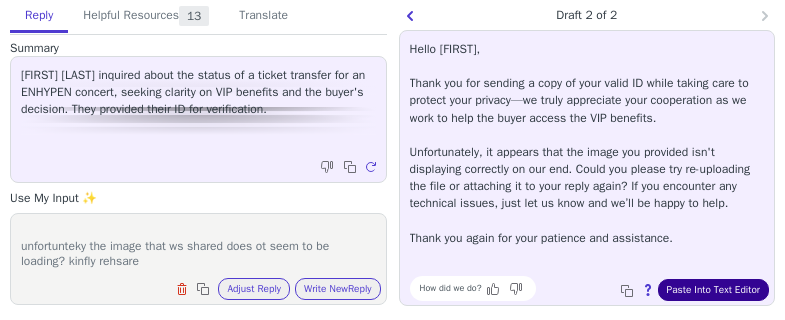 click on "Paste Into Text Editor" at bounding box center [713, 290] 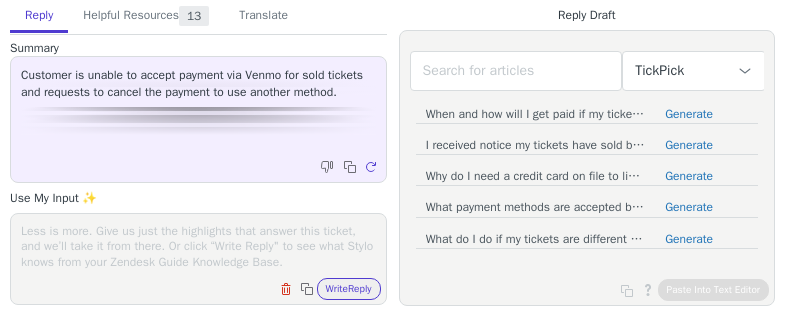 scroll, scrollTop: 0, scrollLeft: 0, axis: both 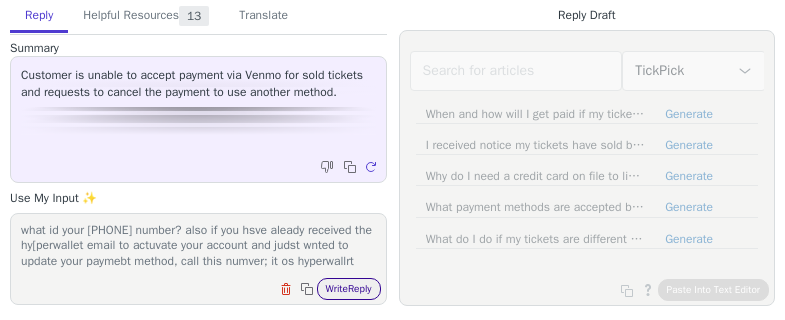 type on "what id your sale number? also if you hsve aleady received the hy[perwallet email to actuvate your account and judst wnted to update your paymebt method, call this numver; it os hyperwallrt" 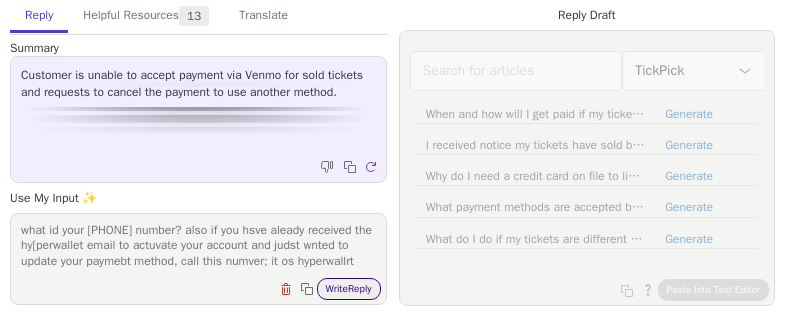 scroll, scrollTop: 1, scrollLeft: 0, axis: vertical 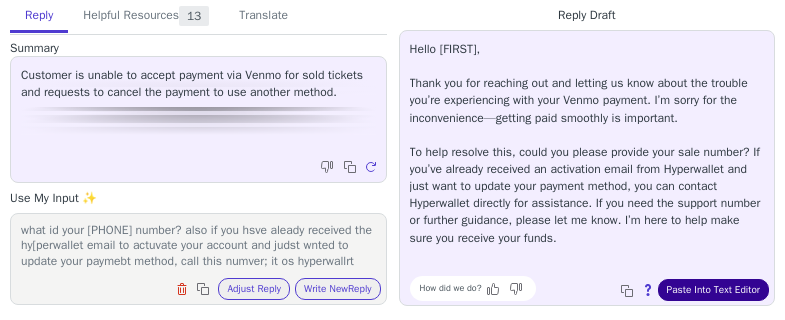 click on "Paste Into Text Editor" at bounding box center [713, 290] 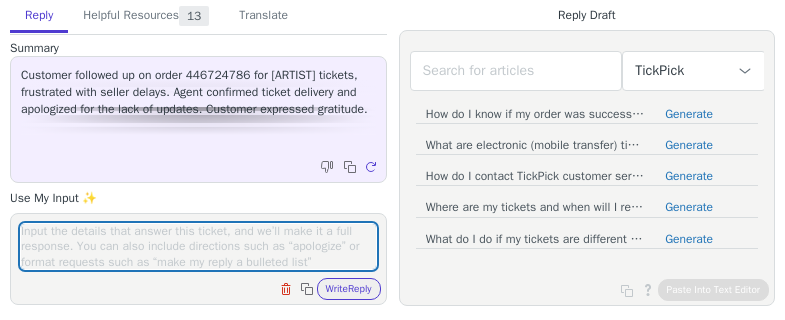 scroll, scrollTop: 0, scrollLeft: 0, axis: both 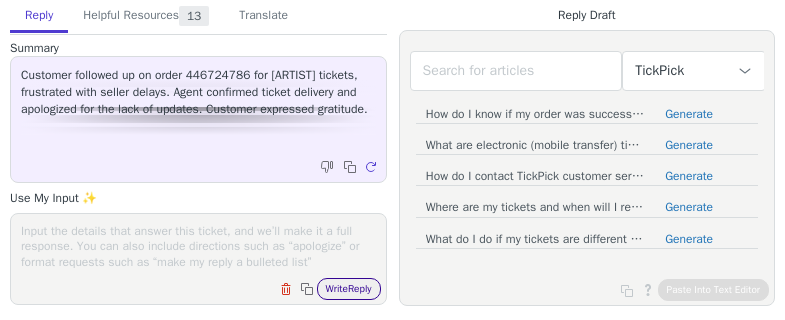 click on "Write  Reply" at bounding box center [349, 289] 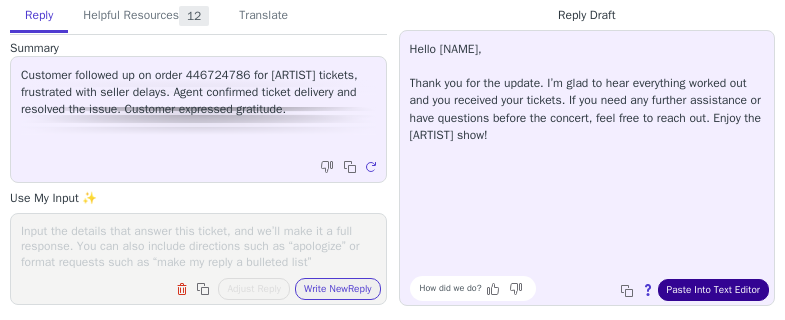 click on "Paste Into Text Editor" at bounding box center [713, 290] 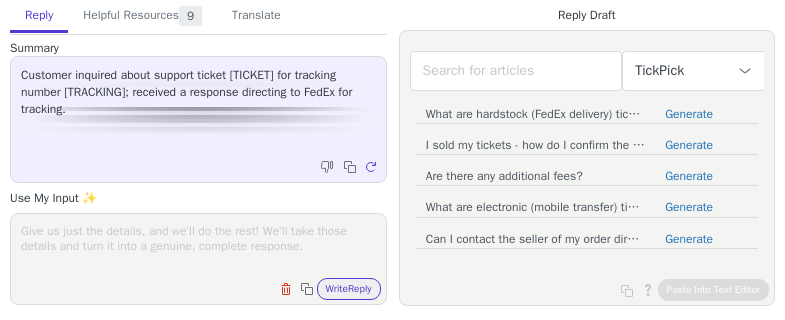 scroll, scrollTop: 0, scrollLeft: 0, axis: both 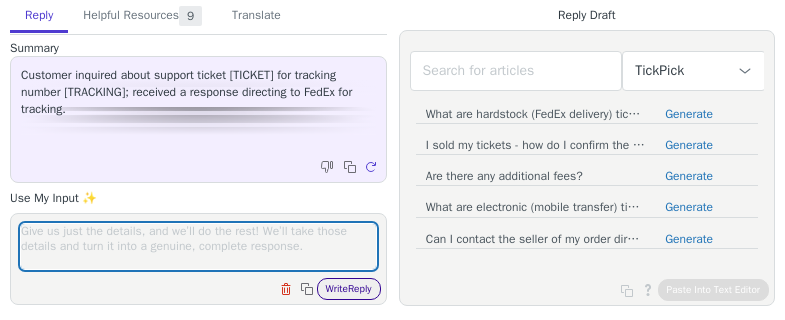 click on "Write  Reply" at bounding box center [349, 289] 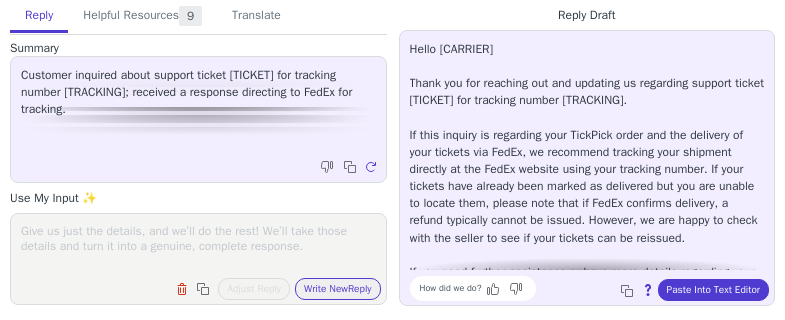 click at bounding box center [198, 246] 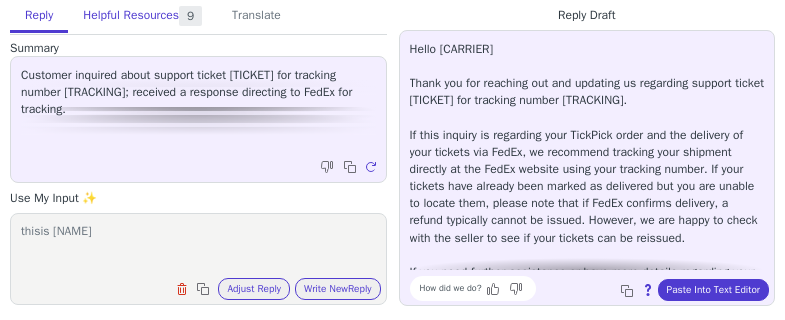 type on "thisis moted" 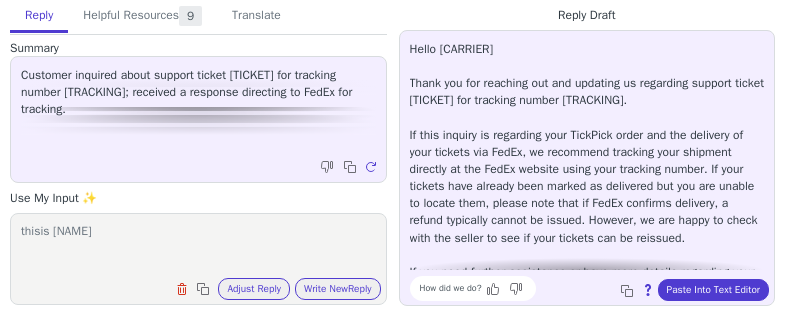 click on "thisis moted Clear field Copy to clipboard Adjust Reply Use input to adjust reply draft Write New  Reply" at bounding box center [198, 259] 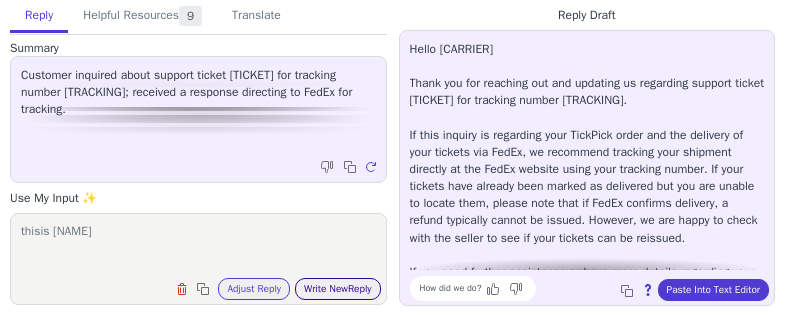 click on "Write New  Reply" at bounding box center [338, 289] 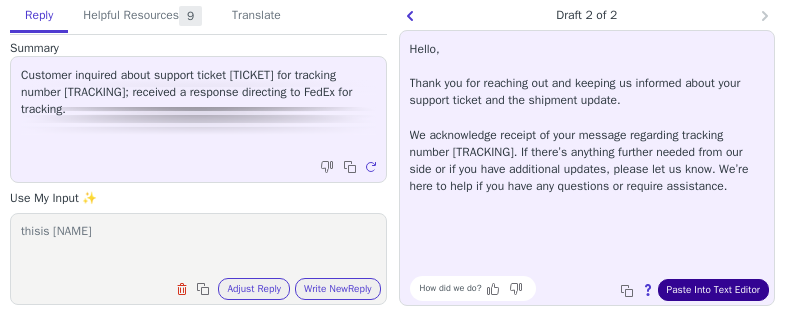 click on "Paste Into Text Editor" at bounding box center [713, 290] 